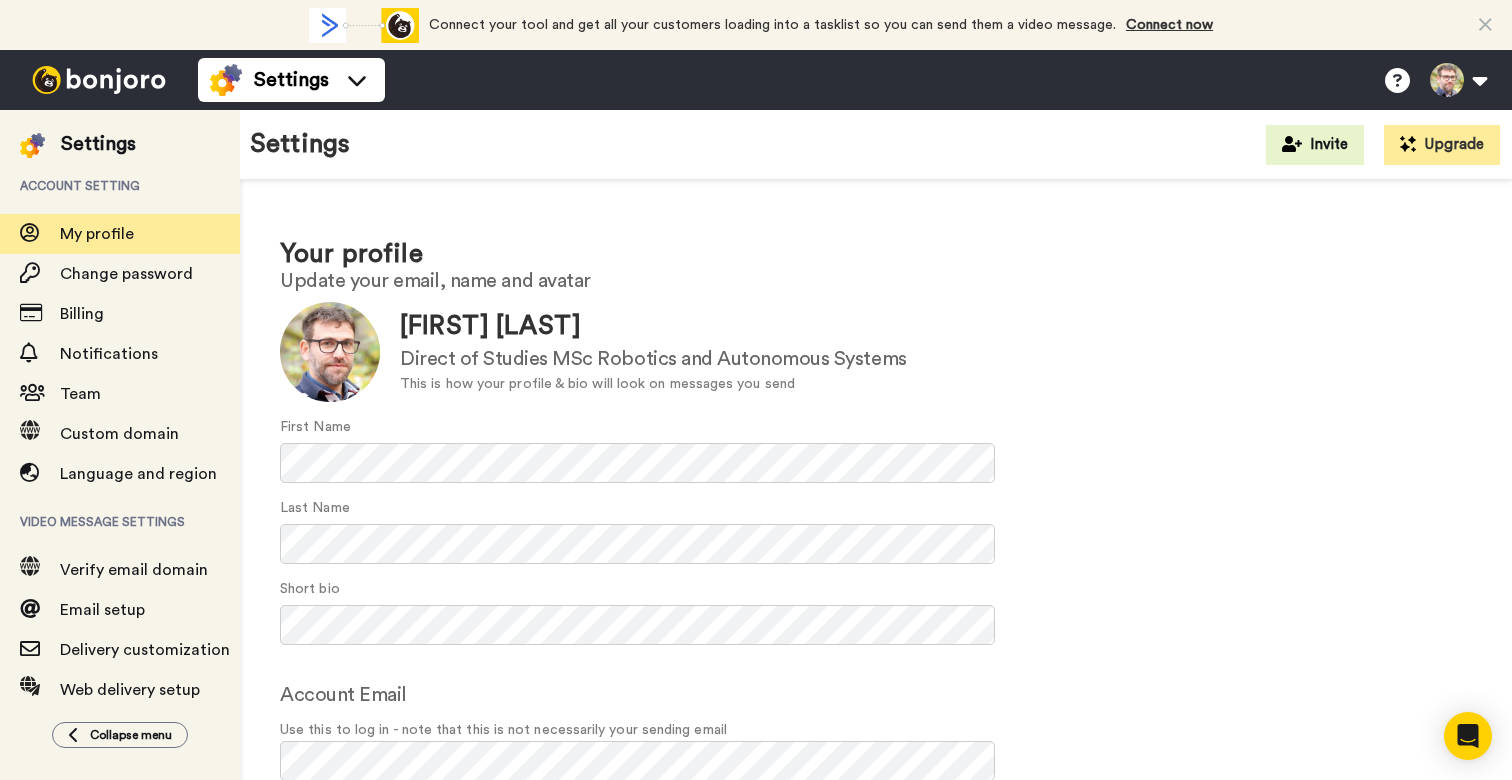 scroll, scrollTop: 0, scrollLeft: 0, axis: both 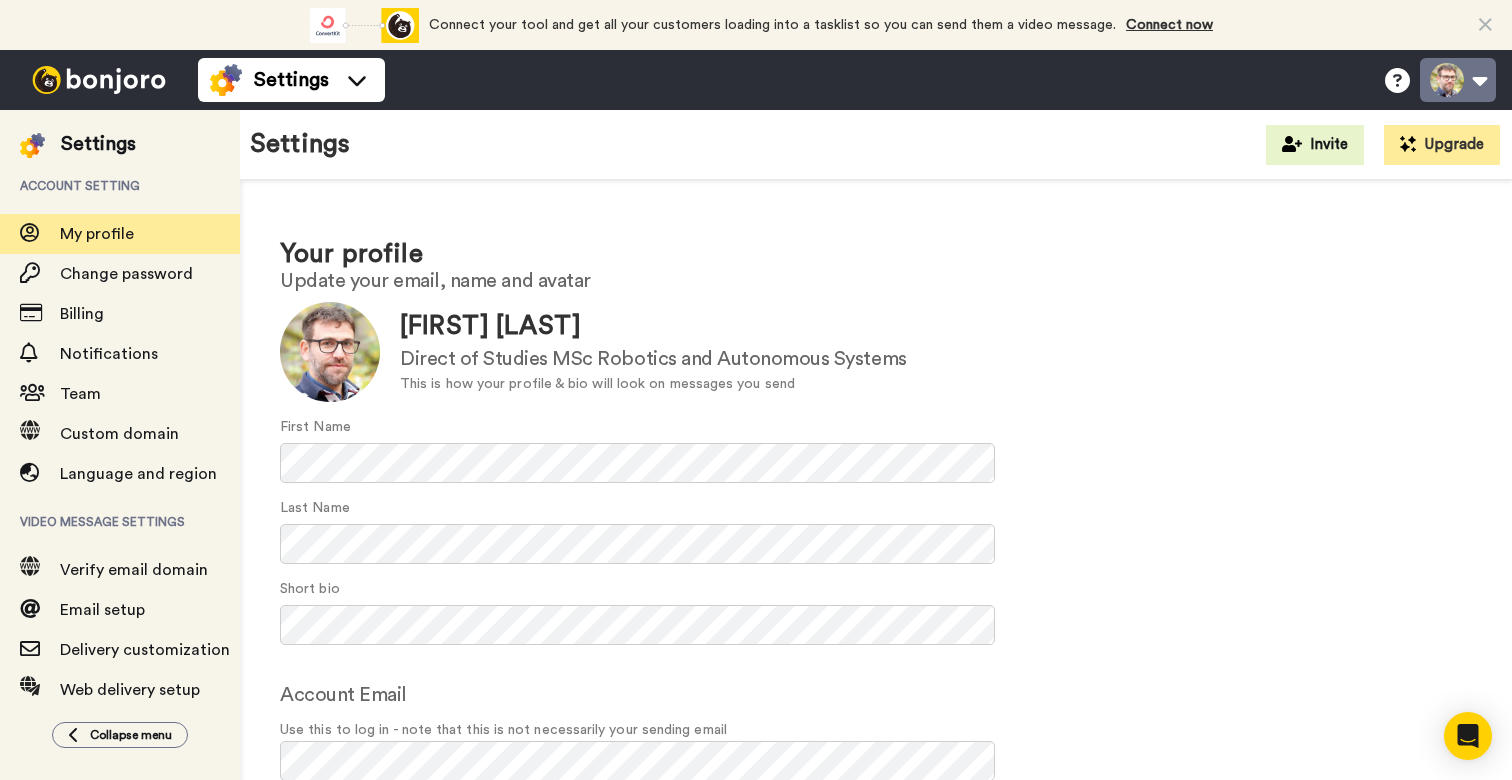 click at bounding box center (1458, 80) 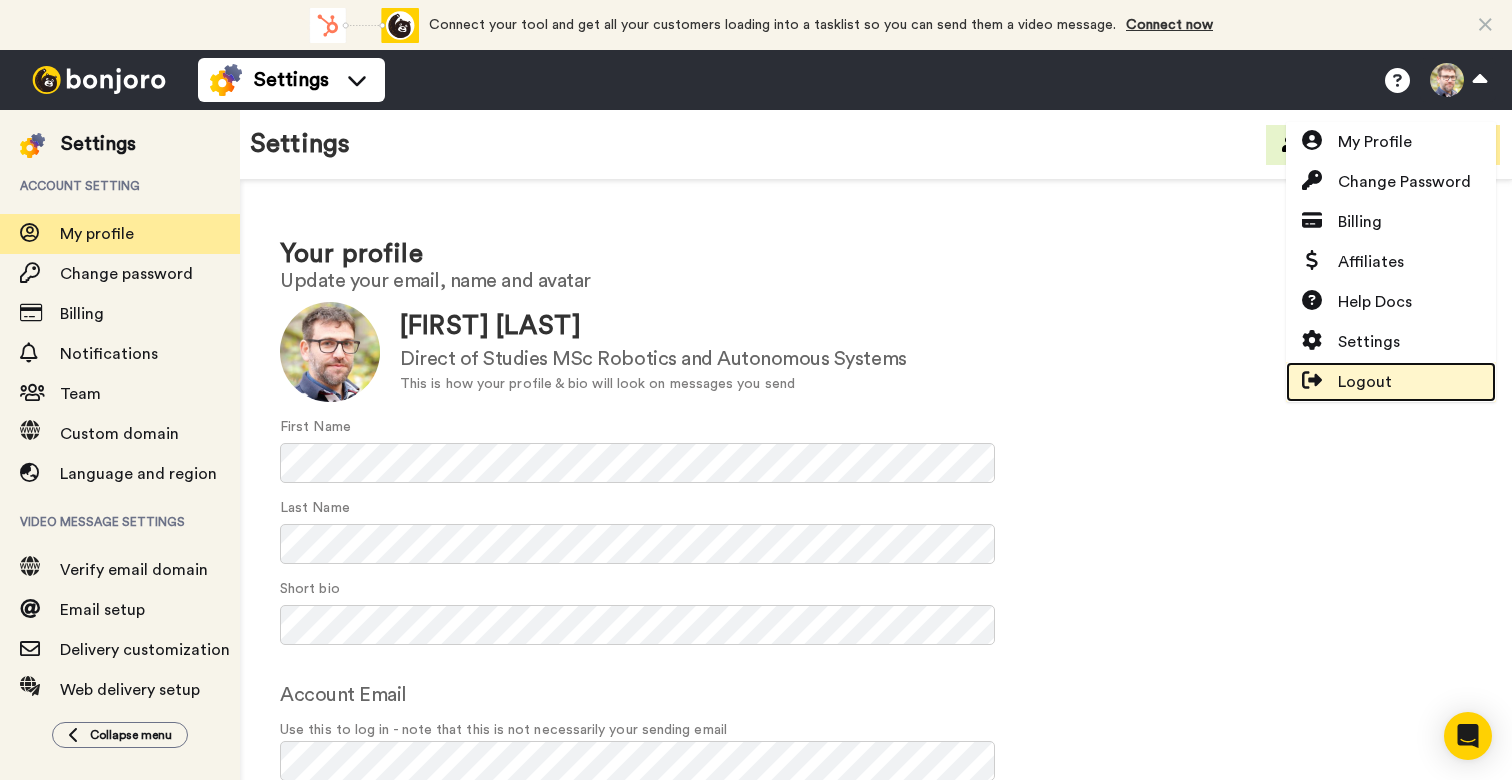 click on "Logout" at bounding box center [1391, 382] 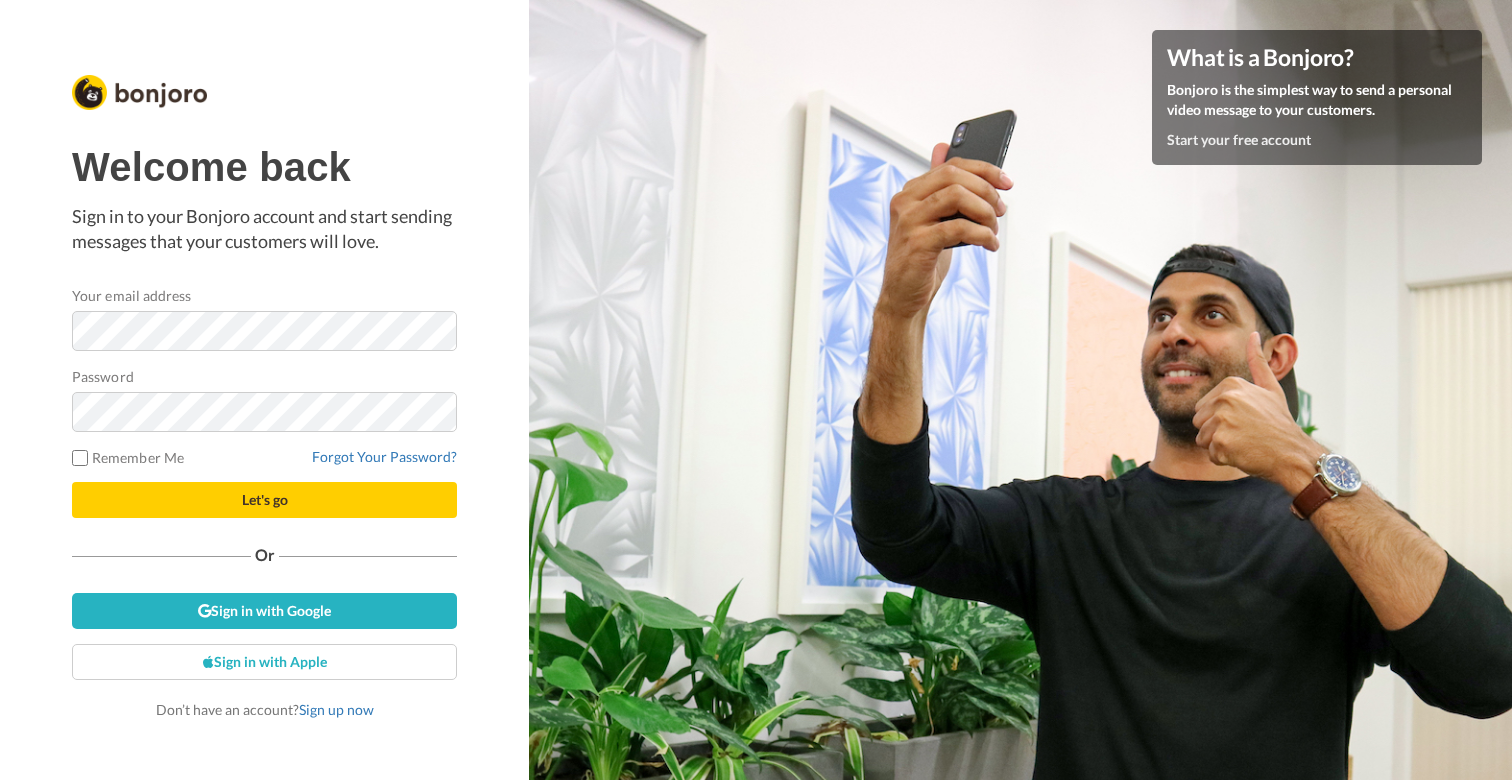scroll, scrollTop: 0, scrollLeft: 0, axis: both 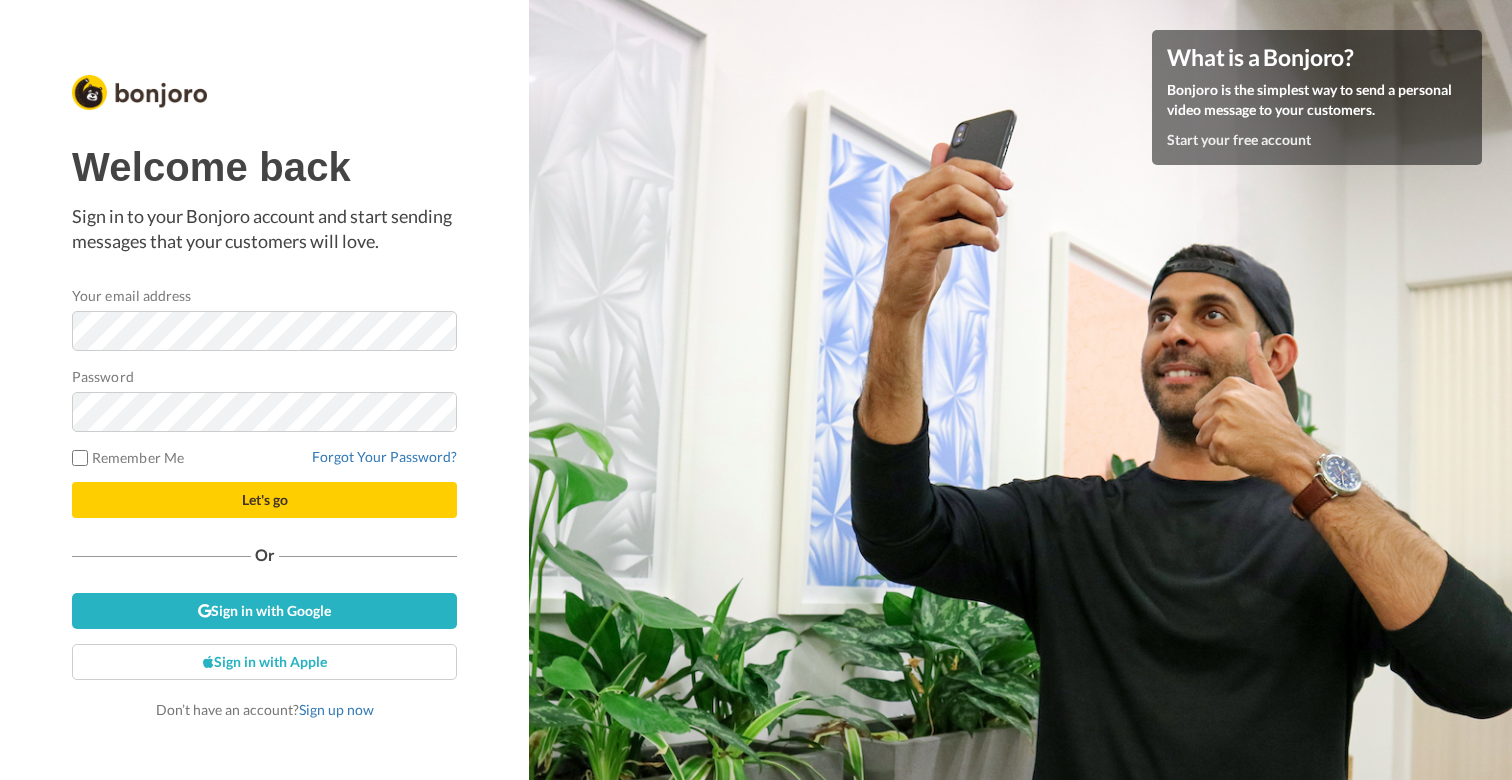 click on "Your email address" at bounding box center [264, 318] 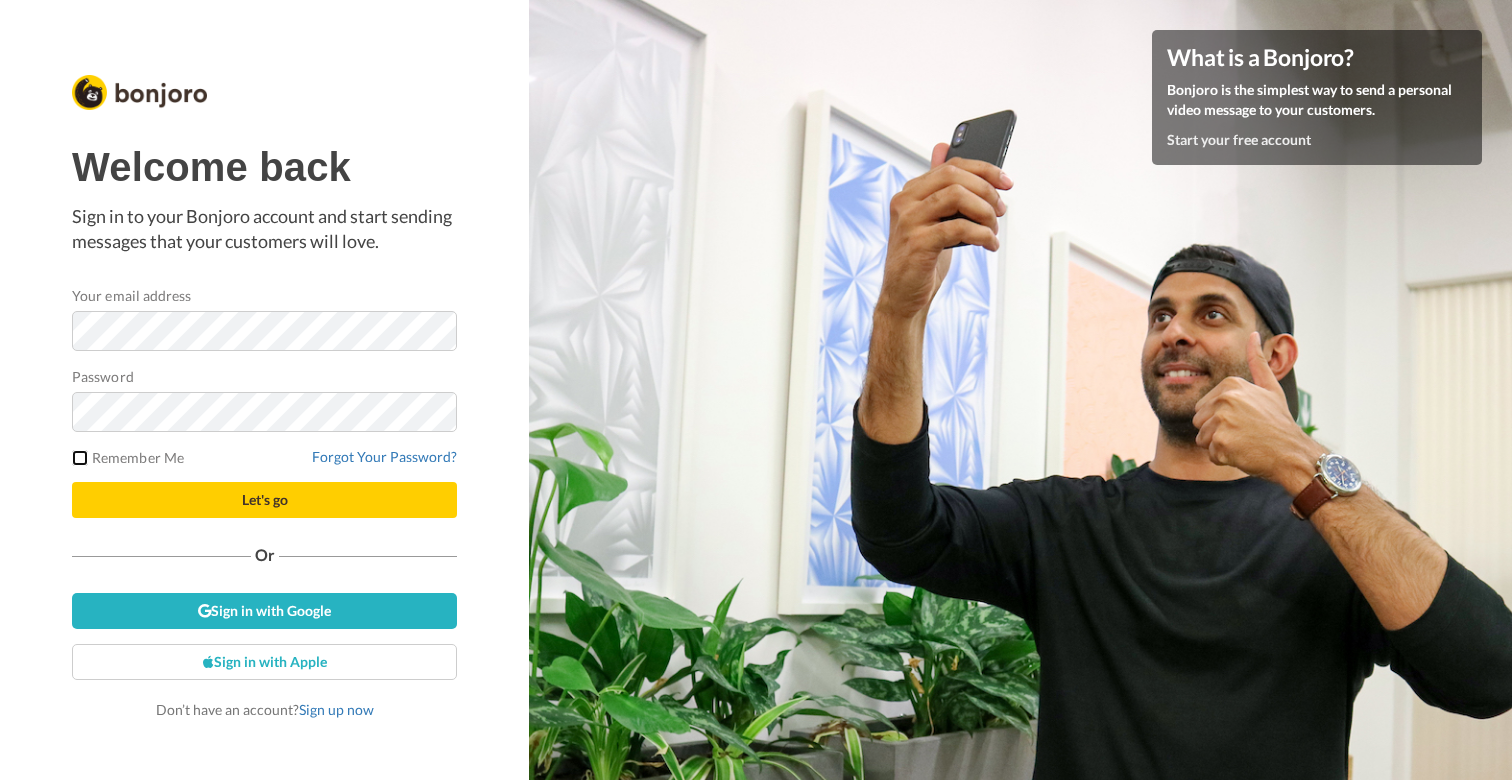 click on "Remember Me" at bounding box center (128, 457) 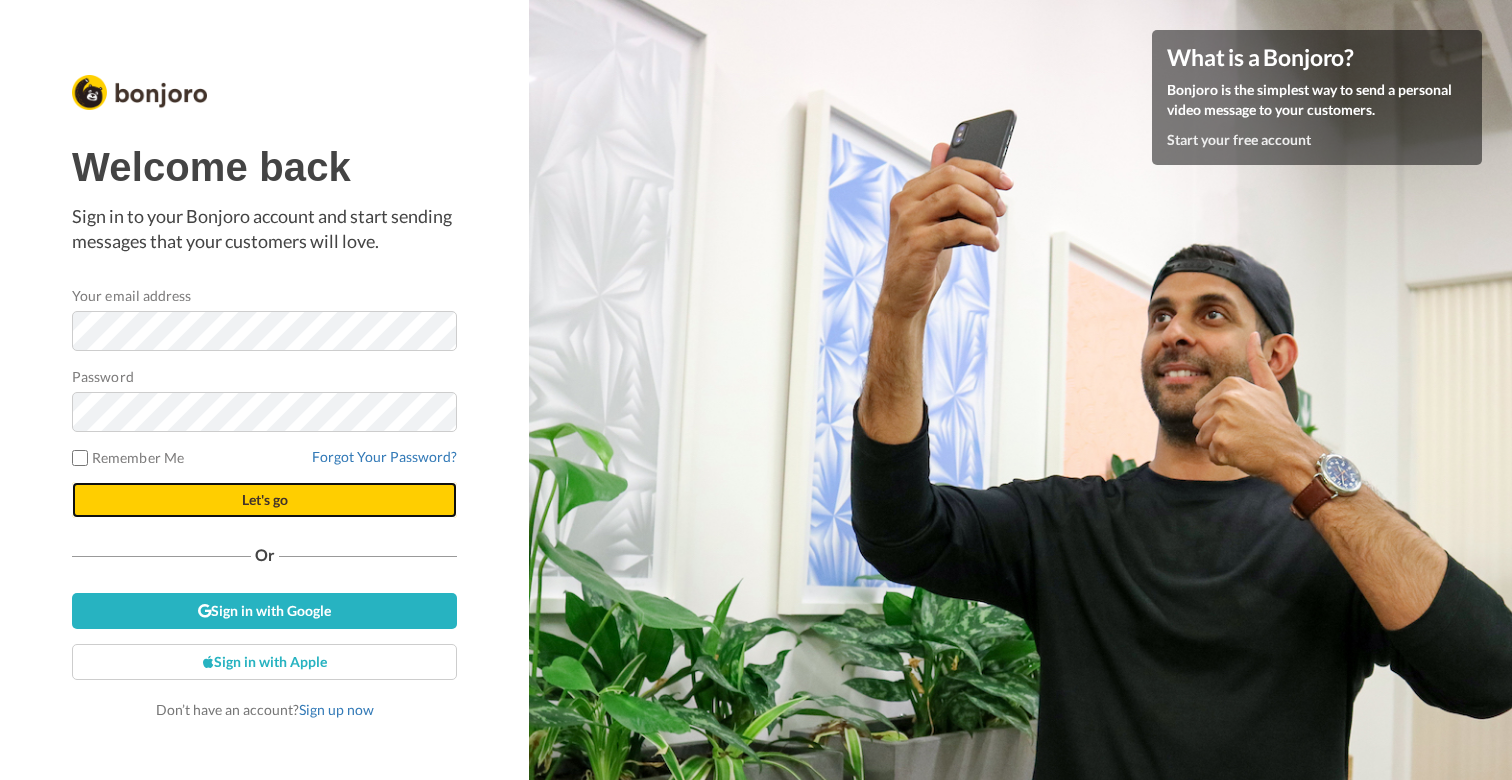 click on "Let's go" at bounding box center (264, 500) 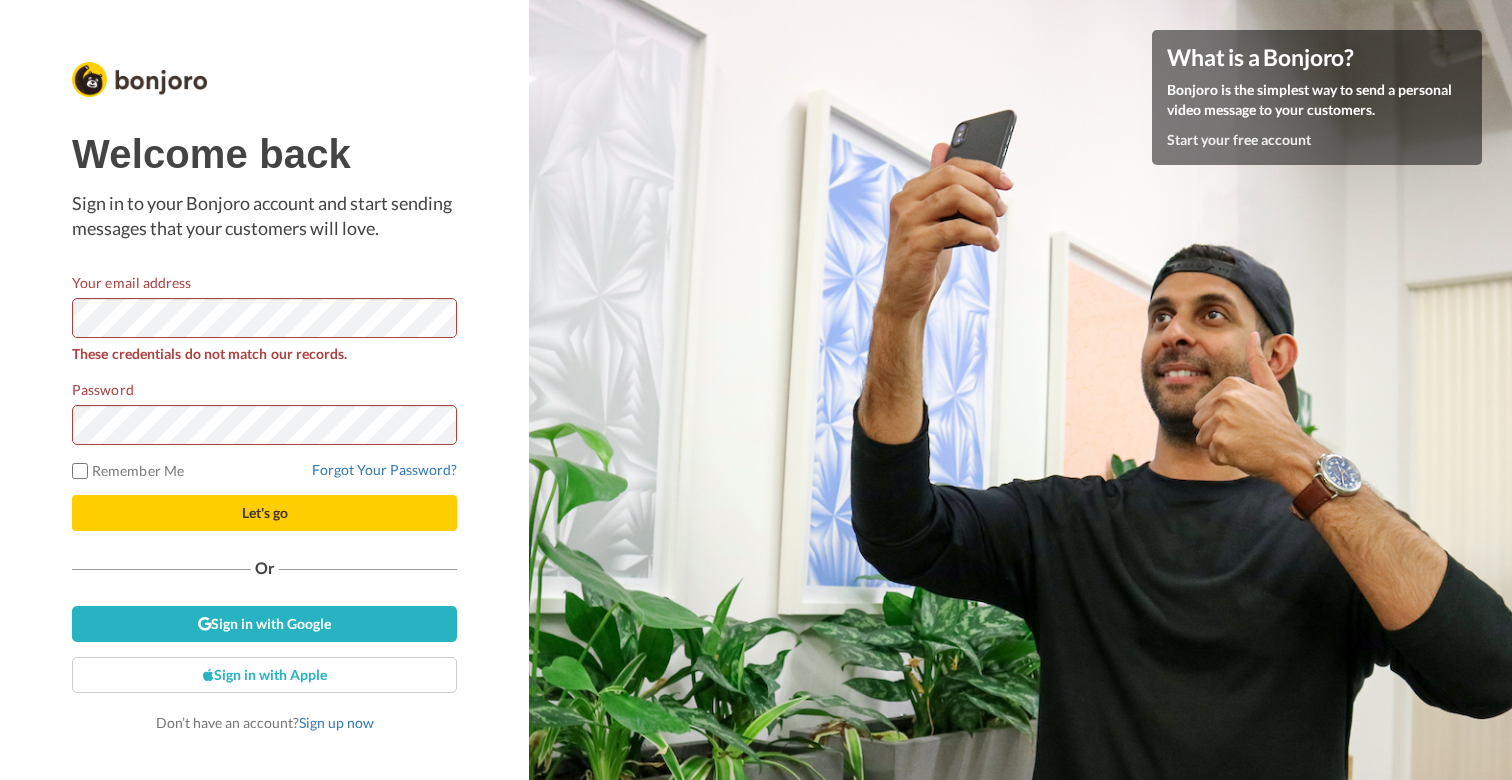 scroll, scrollTop: 0, scrollLeft: 0, axis: both 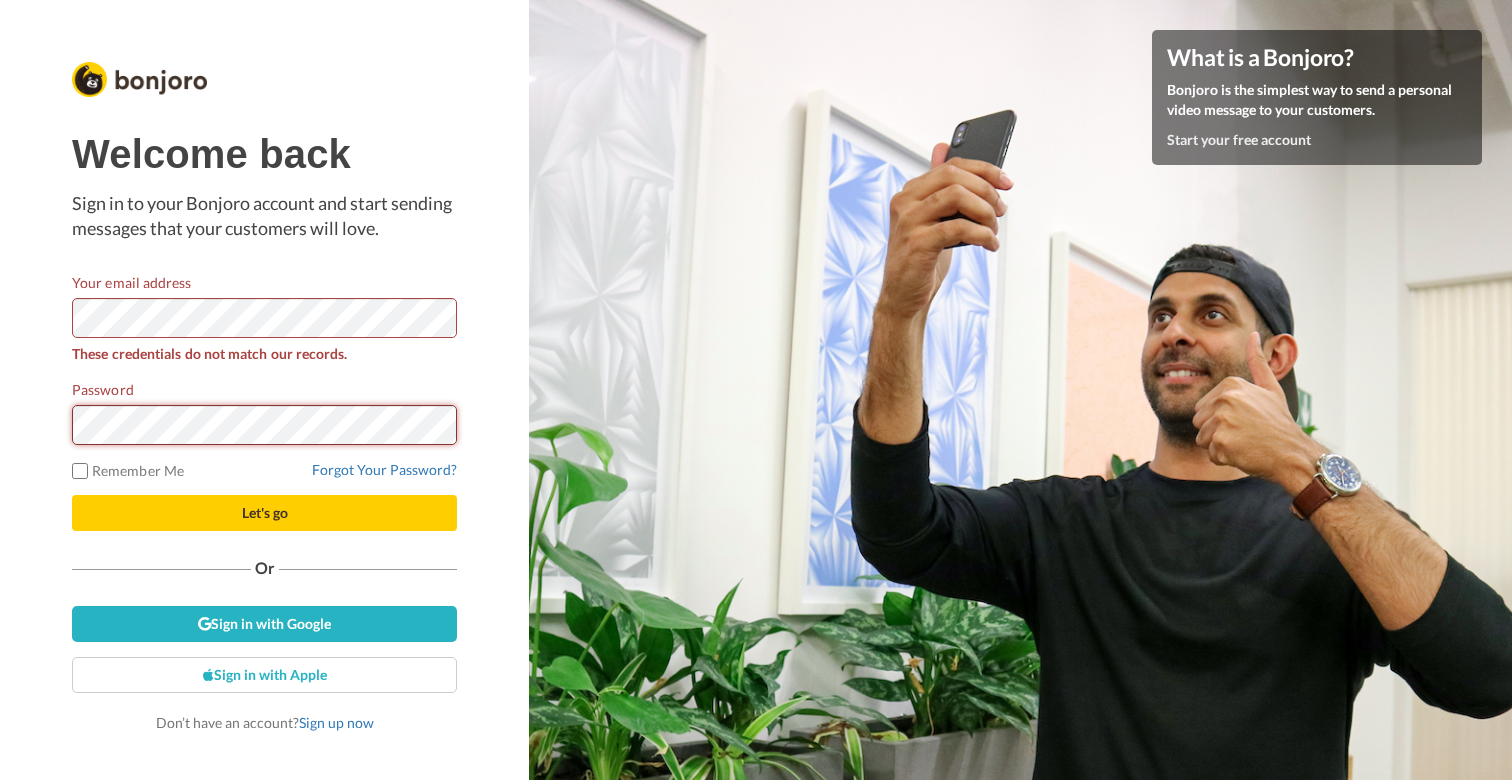 click on "Let's go" at bounding box center [264, 513] 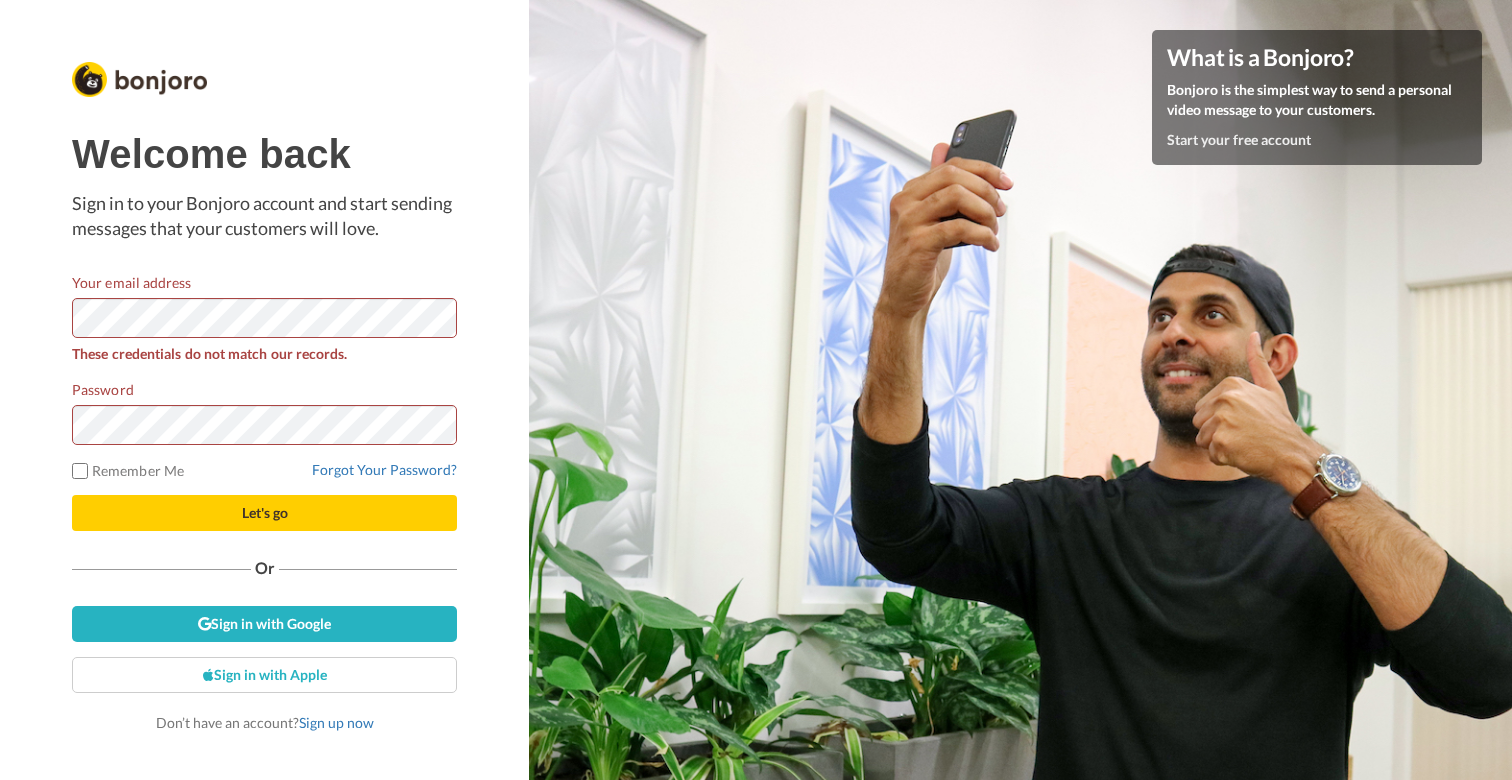 scroll, scrollTop: 0, scrollLeft: 0, axis: both 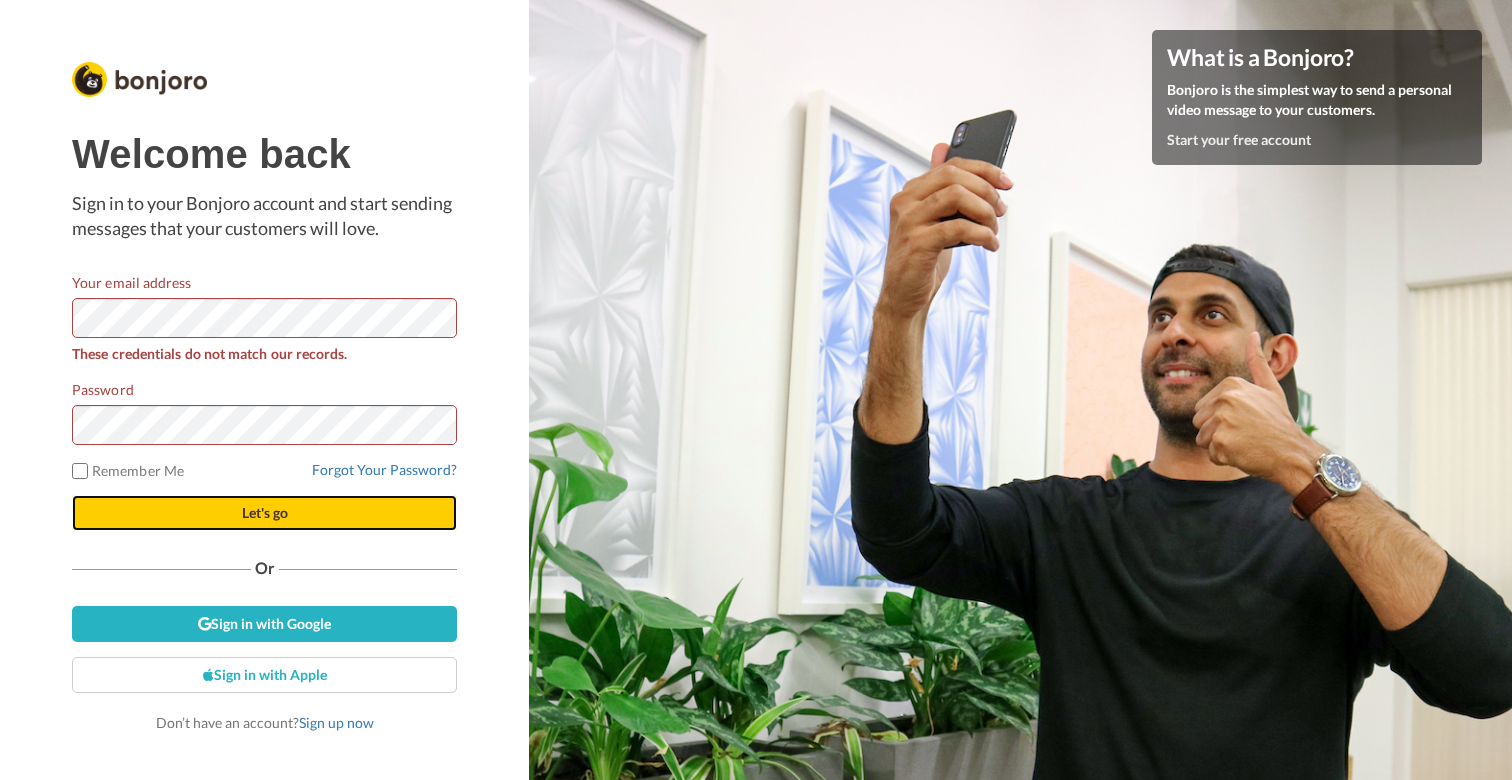click on "Let's go" at bounding box center (264, 513) 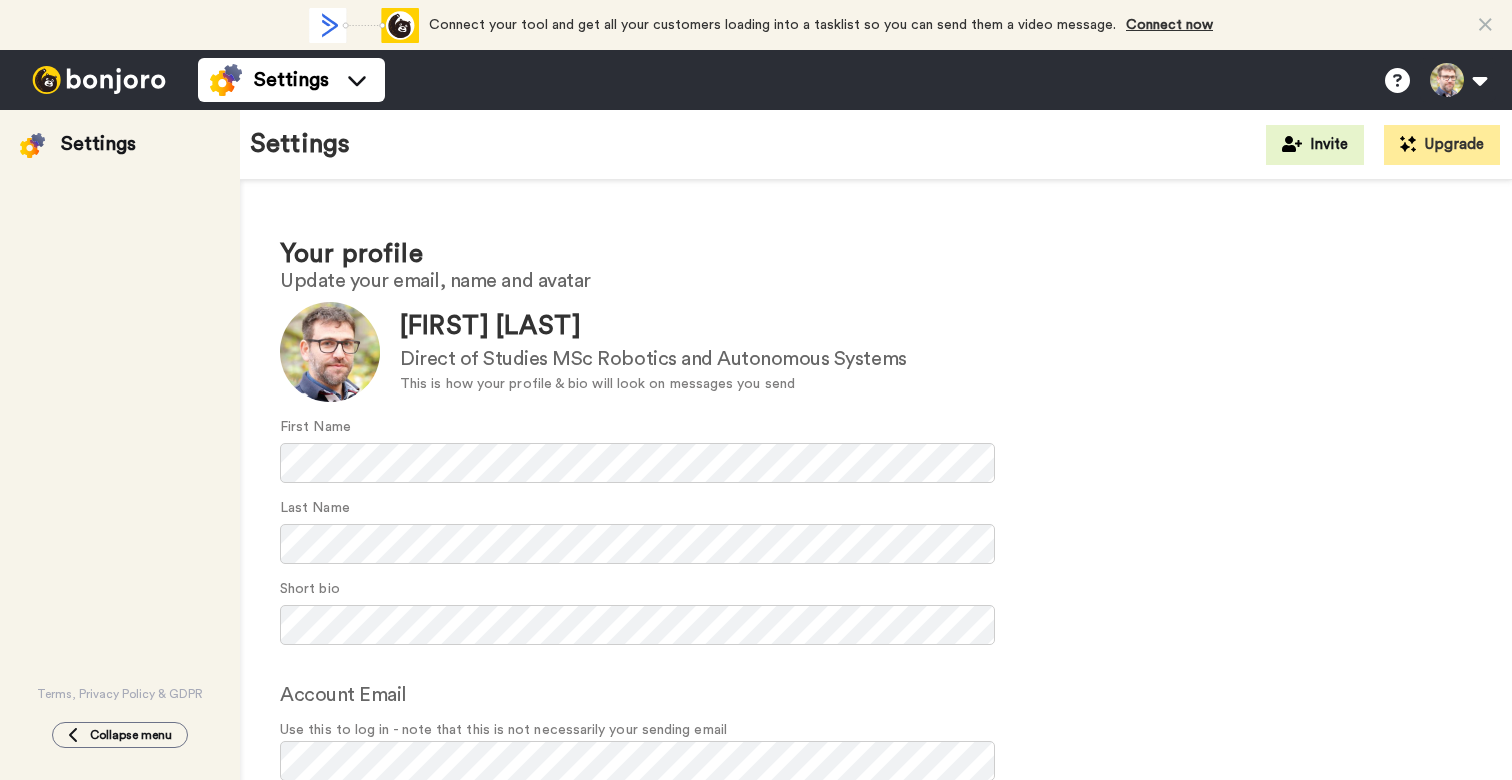 scroll, scrollTop: 0, scrollLeft: 0, axis: both 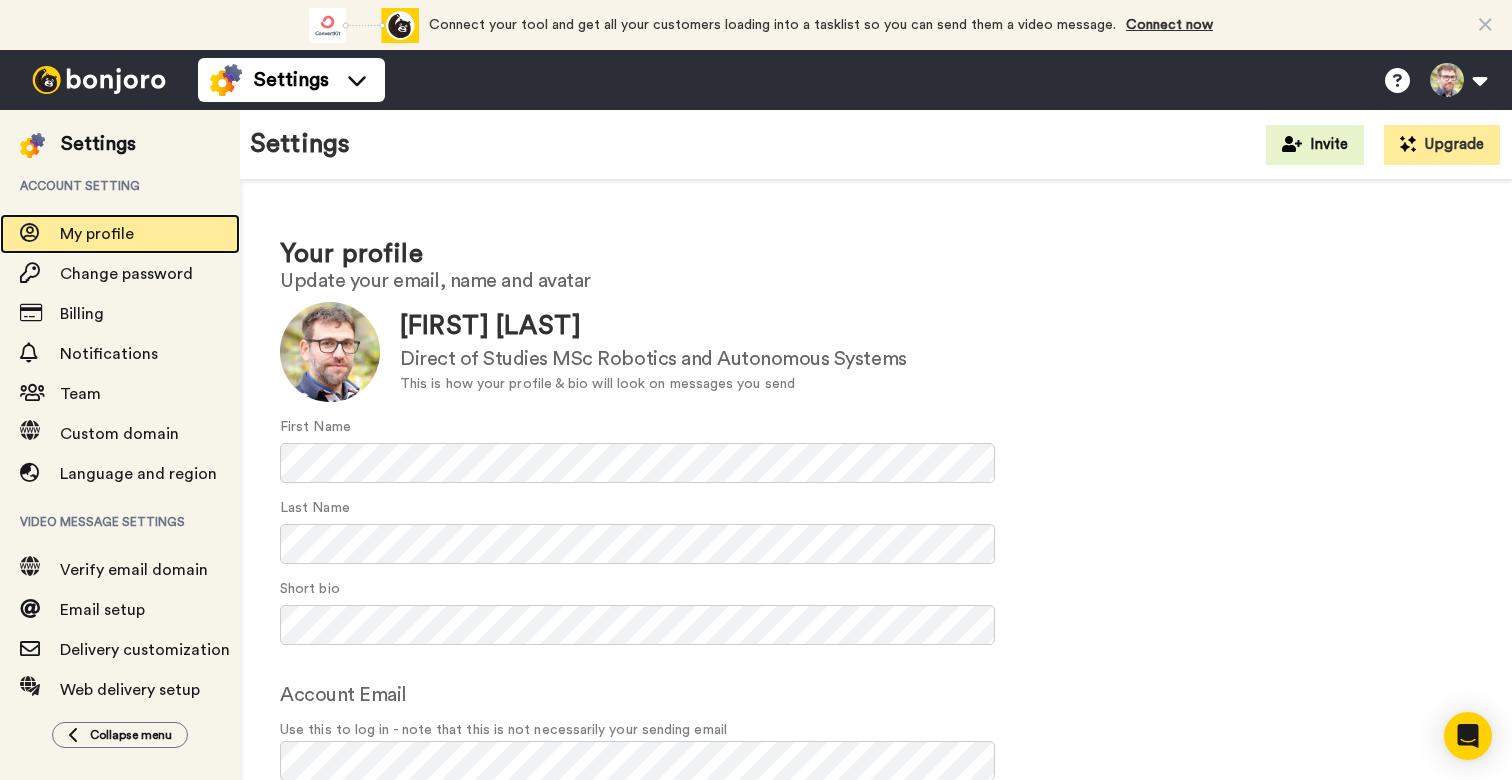 click on "My profile" at bounding box center (97, 234) 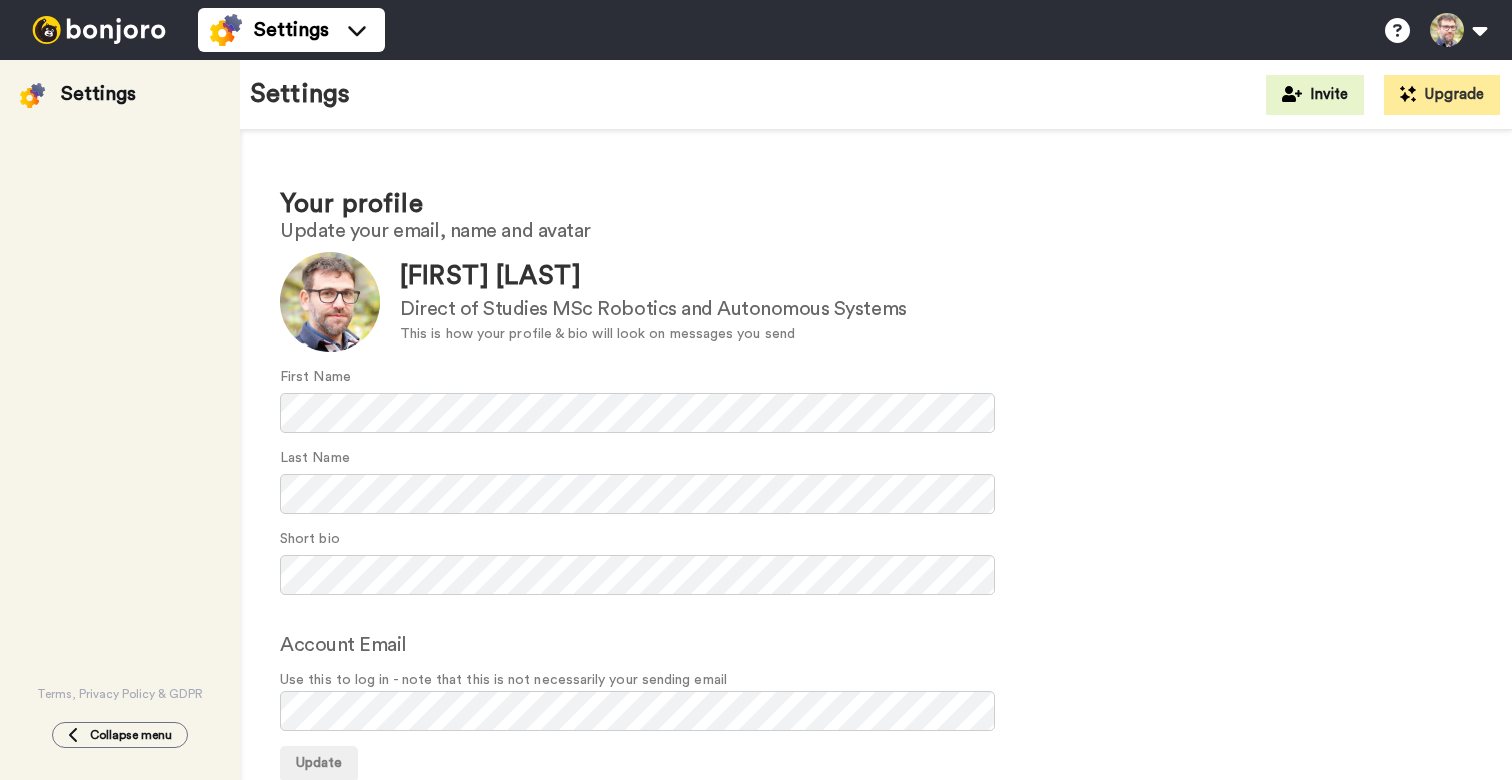 scroll, scrollTop: 0, scrollLeft: 0, axis: both 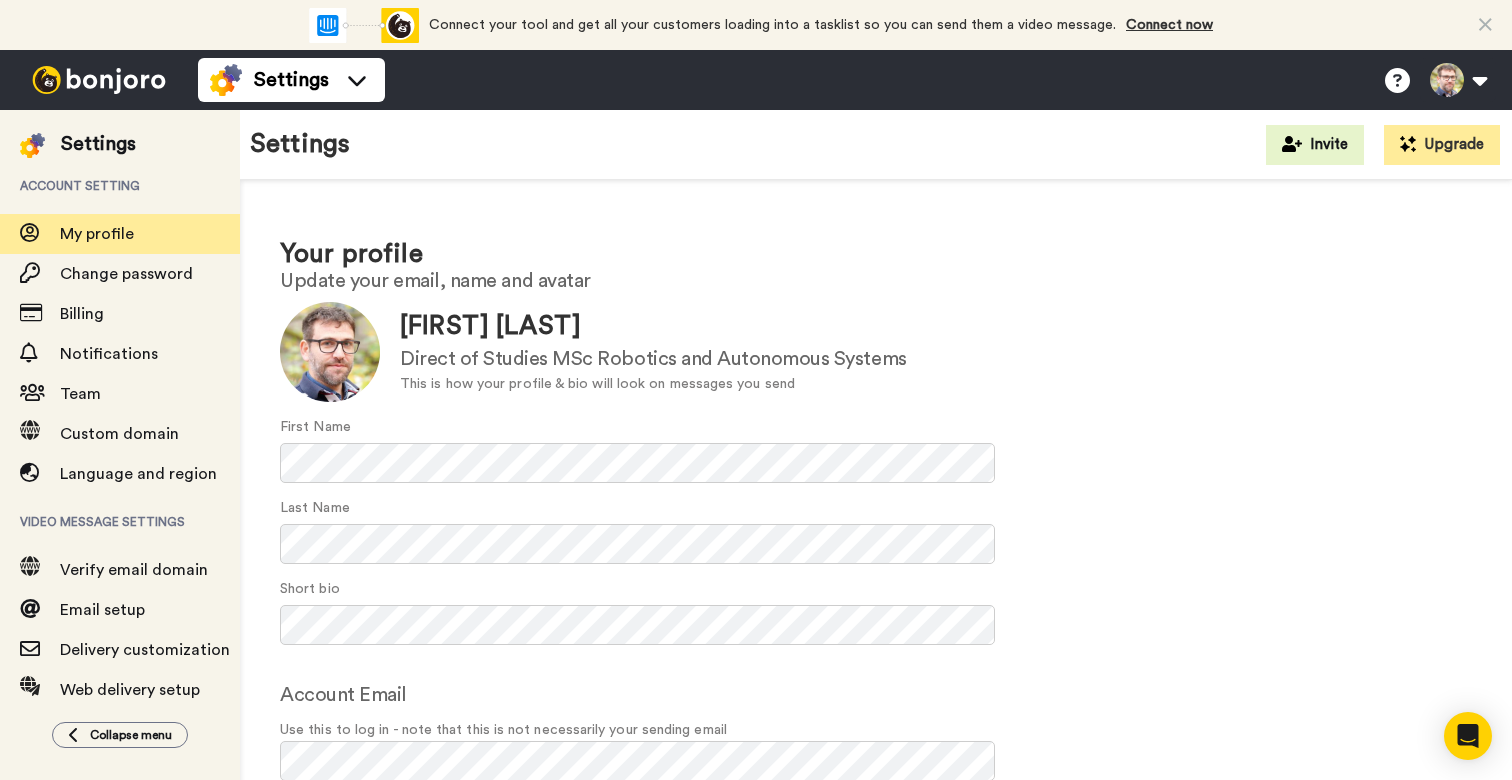 click at bounding box center [99, 80] 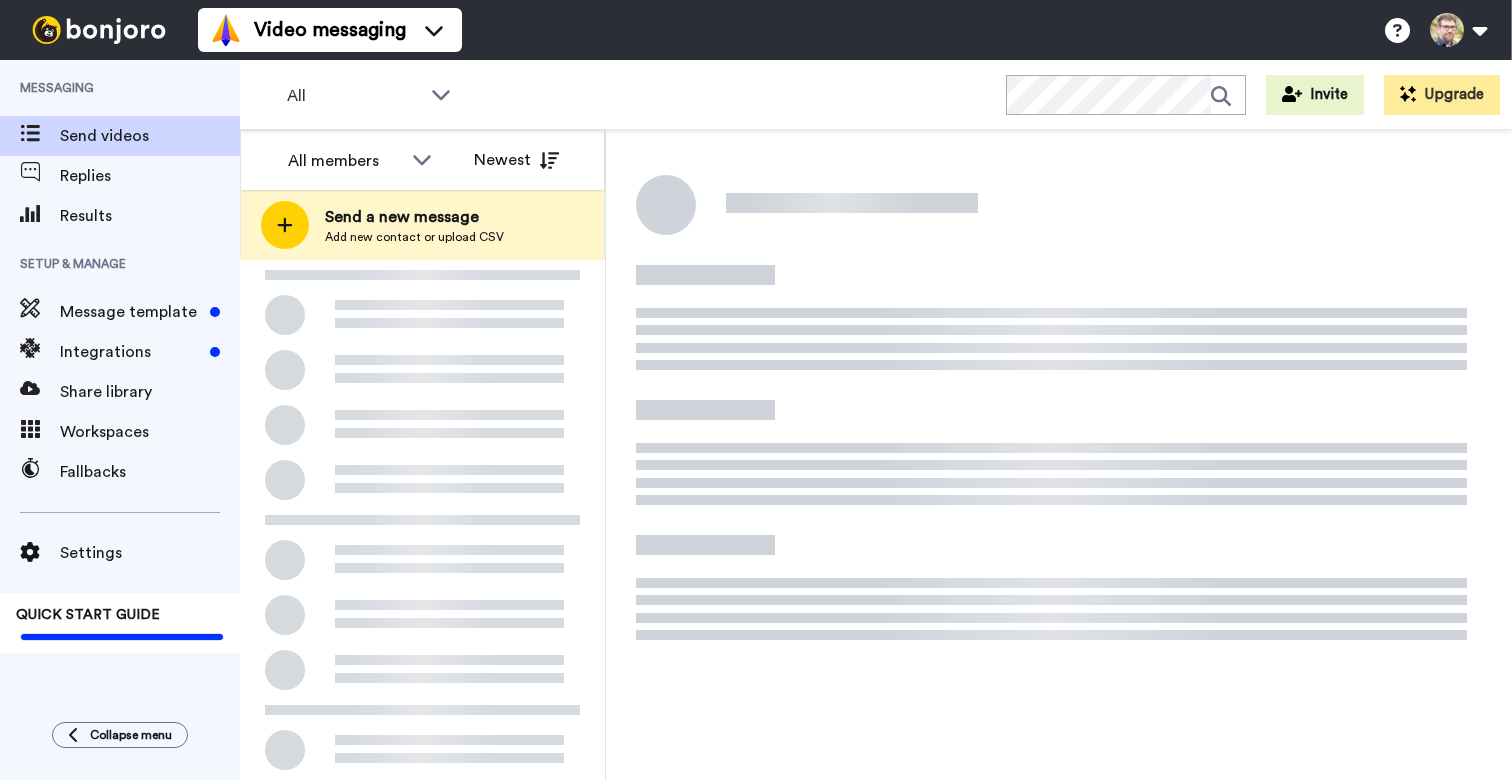 scroll, scrollTop: 0, scrollLeft: 0, axis: both 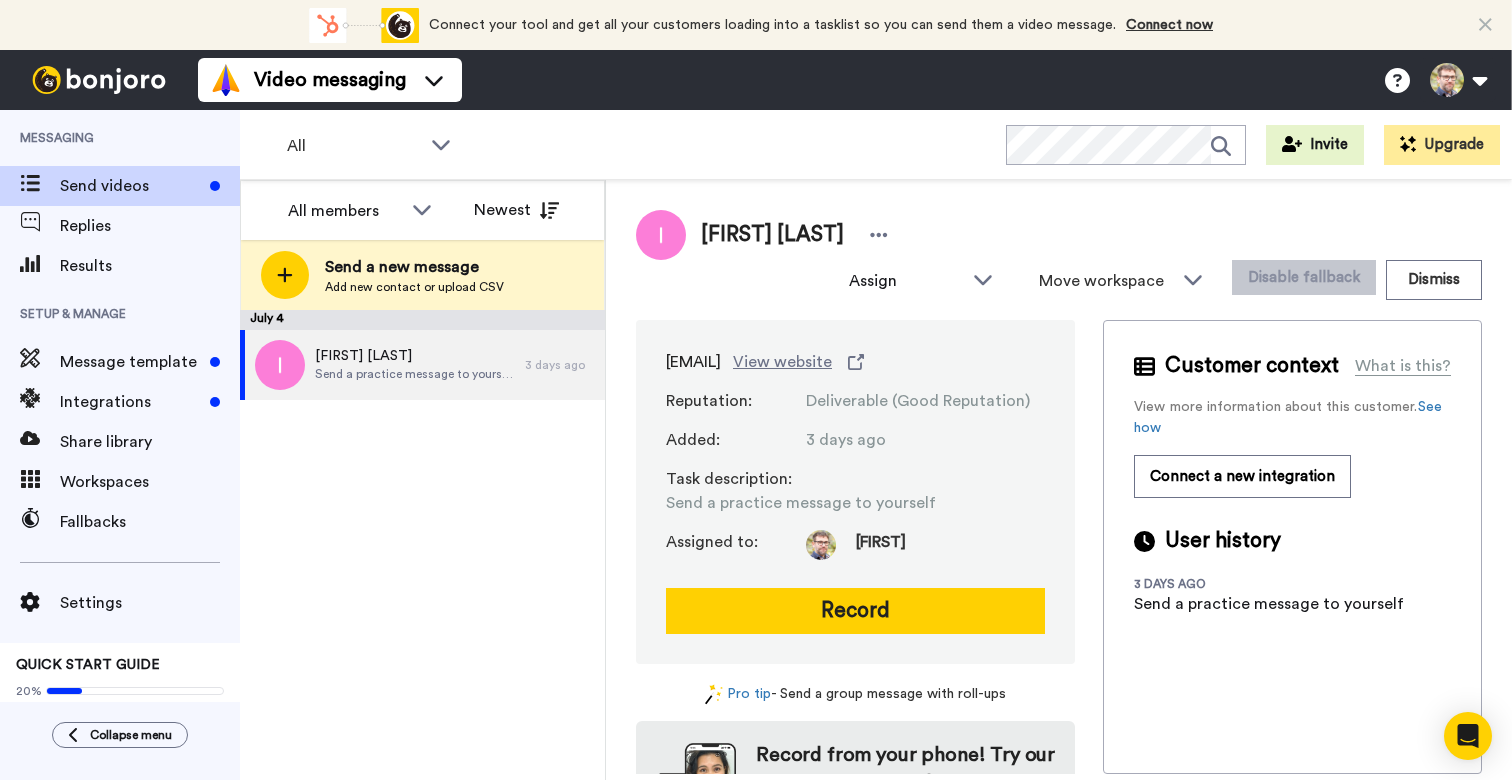 click on "July 4 I Georgilas Send a practice message to yourself 3 days ago" at bounding box center [422, 545] 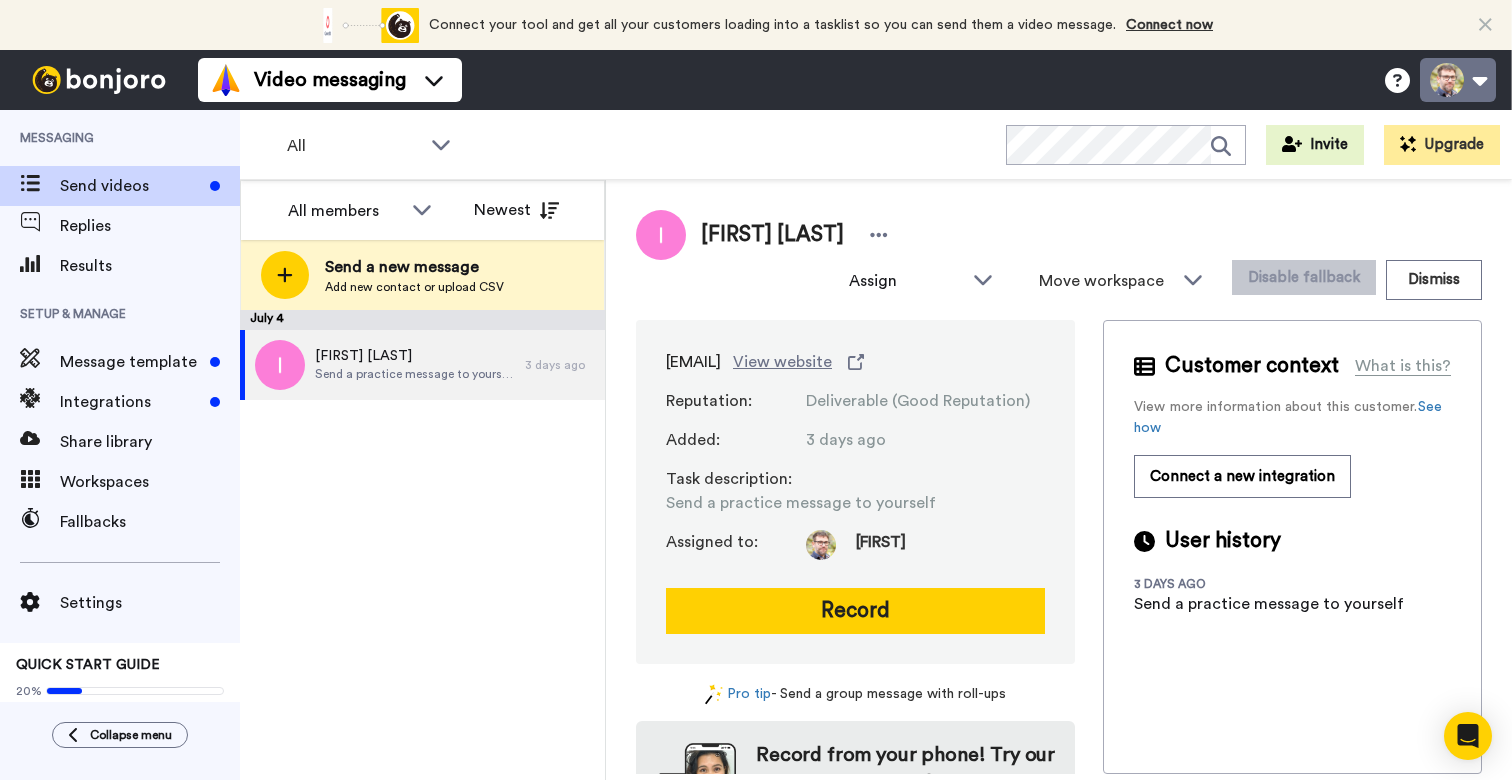 click at bounding box center (1458, 80) 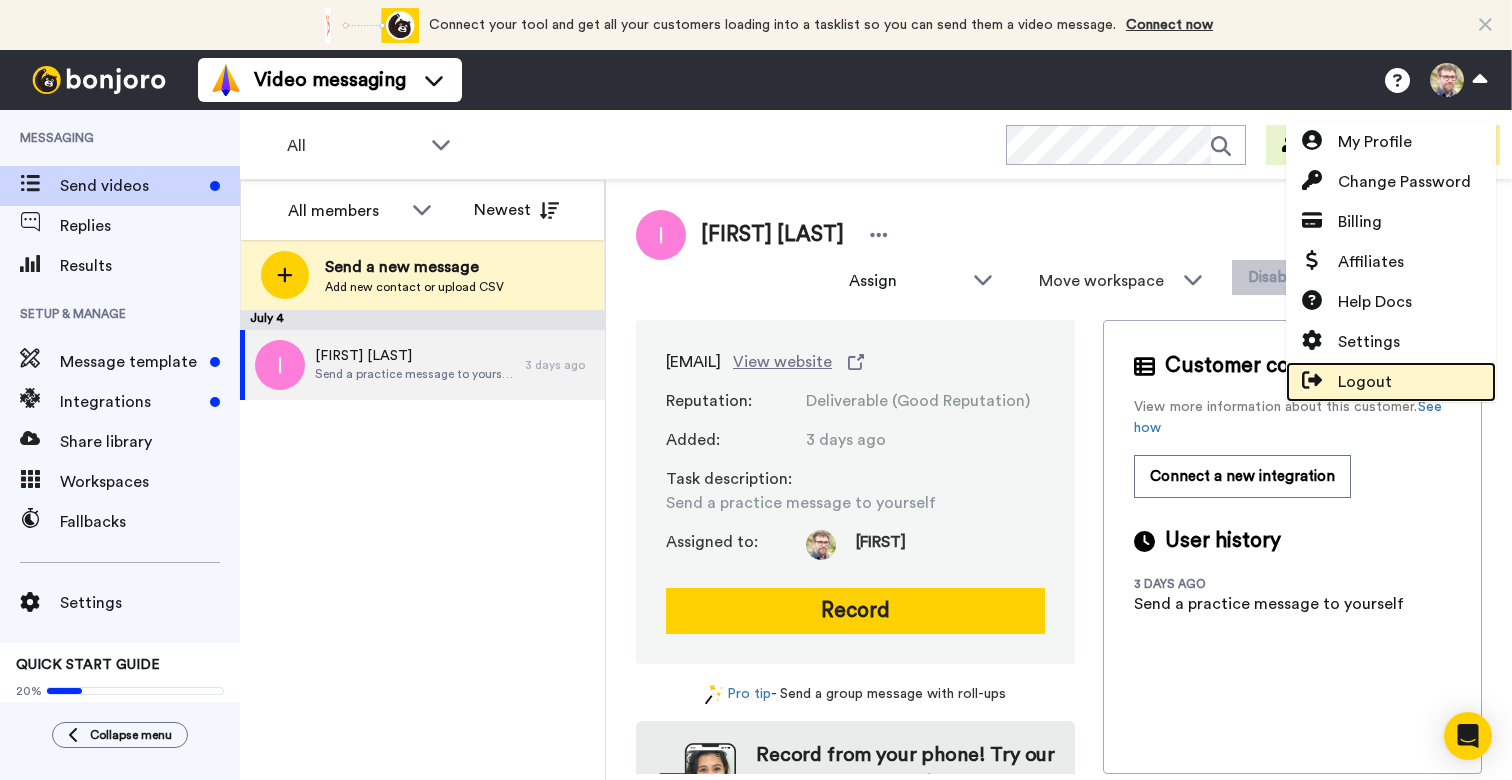 click on "Logout" at bounding box center [1391, 382] 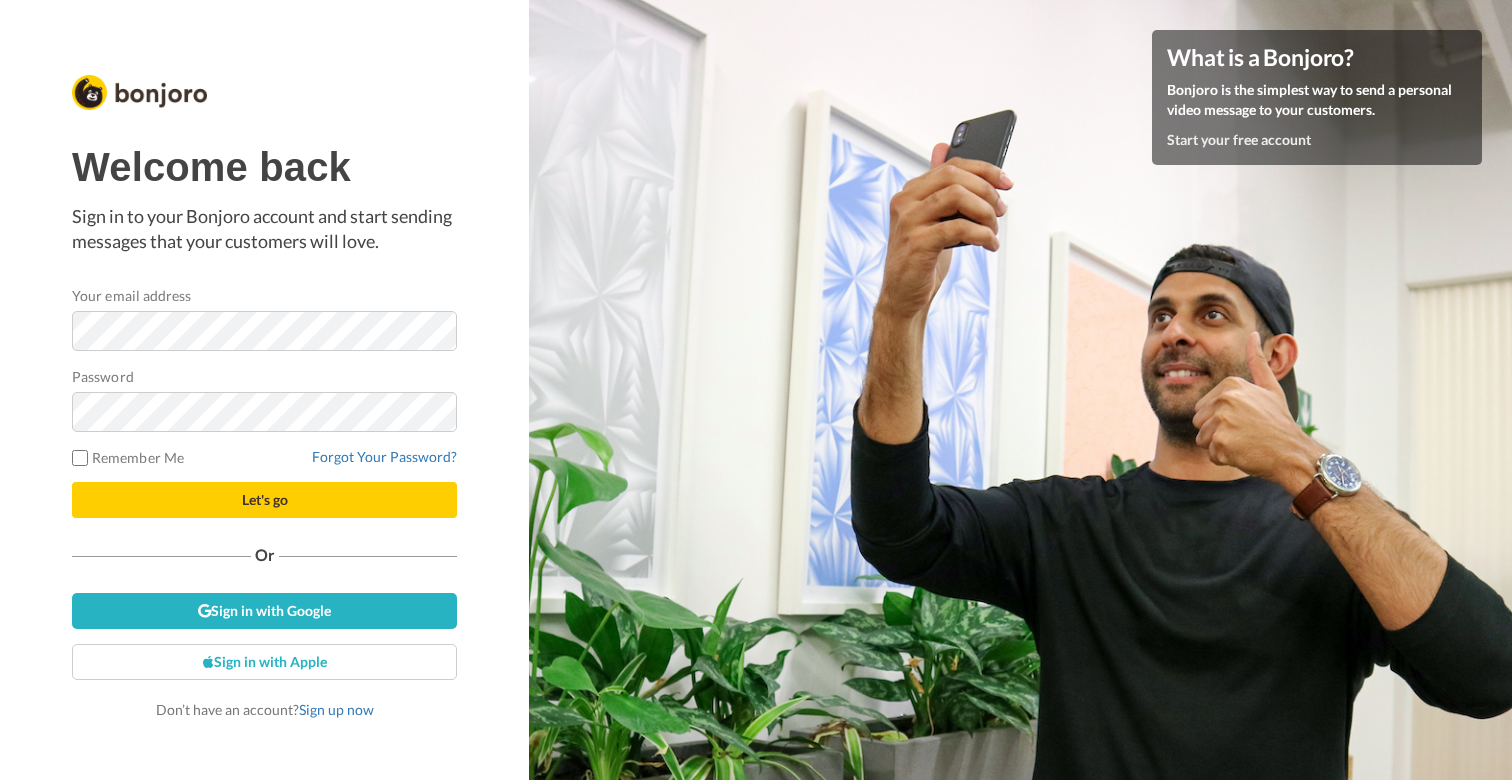scroll, scrollTop: 0, scrollLeft: 0, axis: both 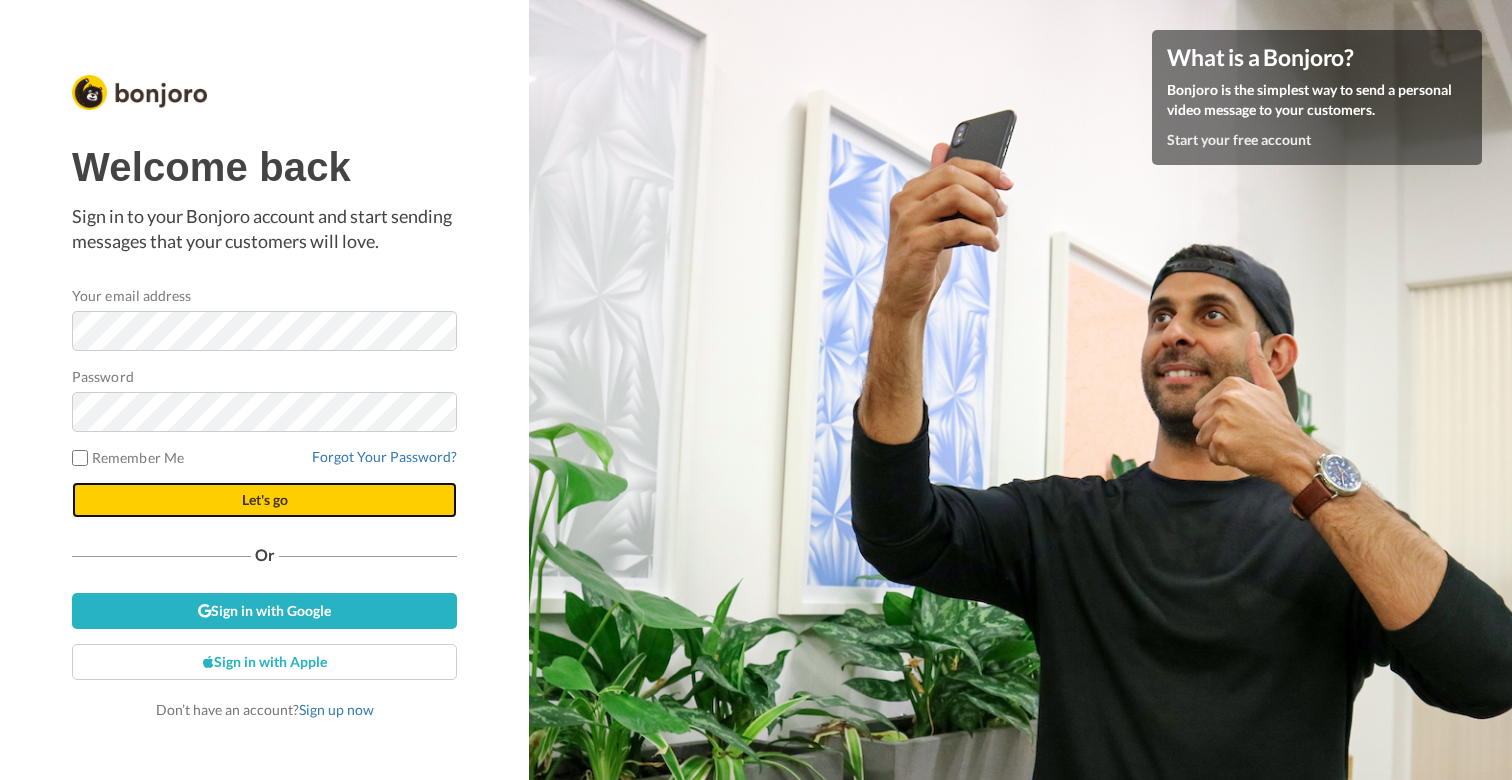 click on "Let's go" at bounding box center (264, 500) 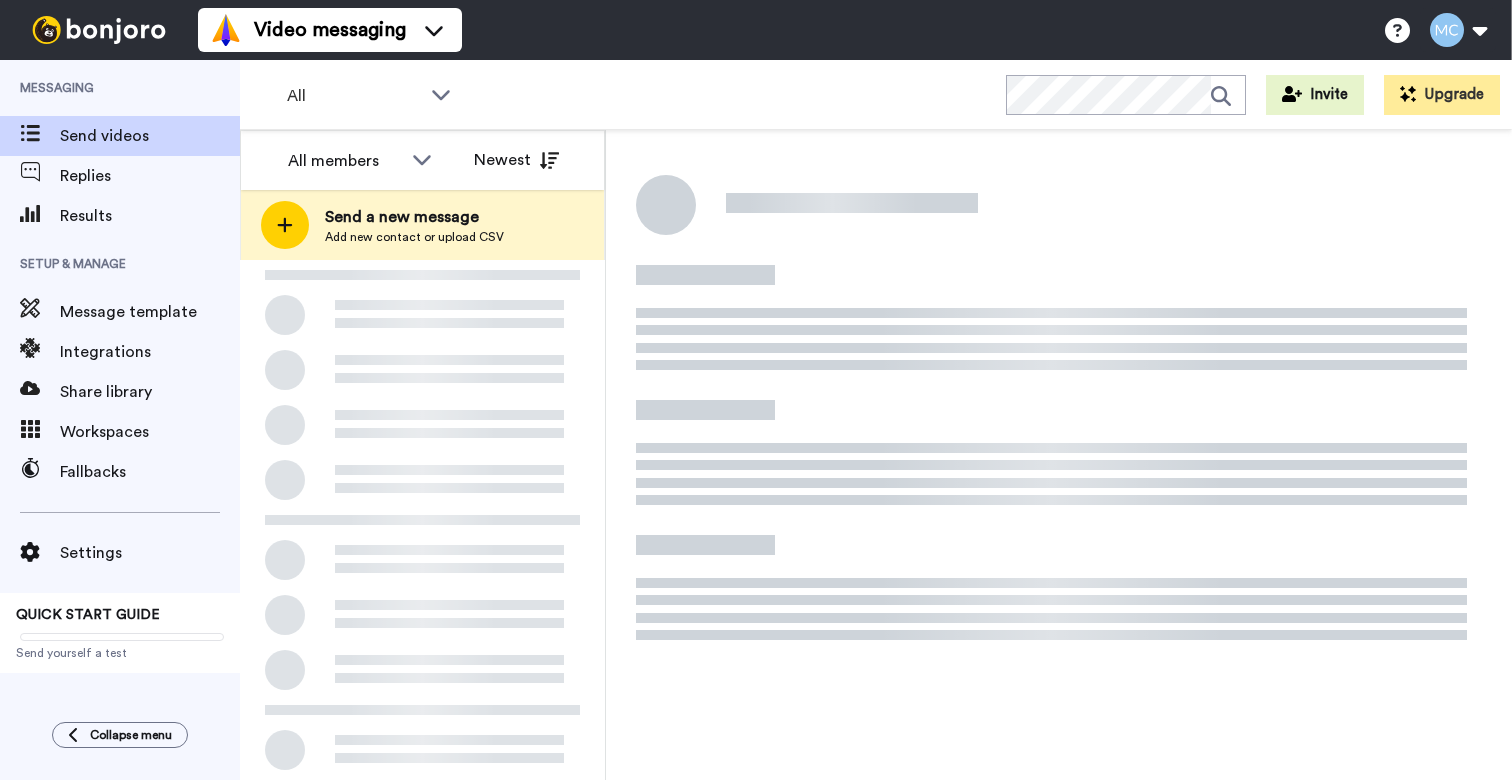 scroll, scrollTop: 0, scrollLeft: 0, axis: both 